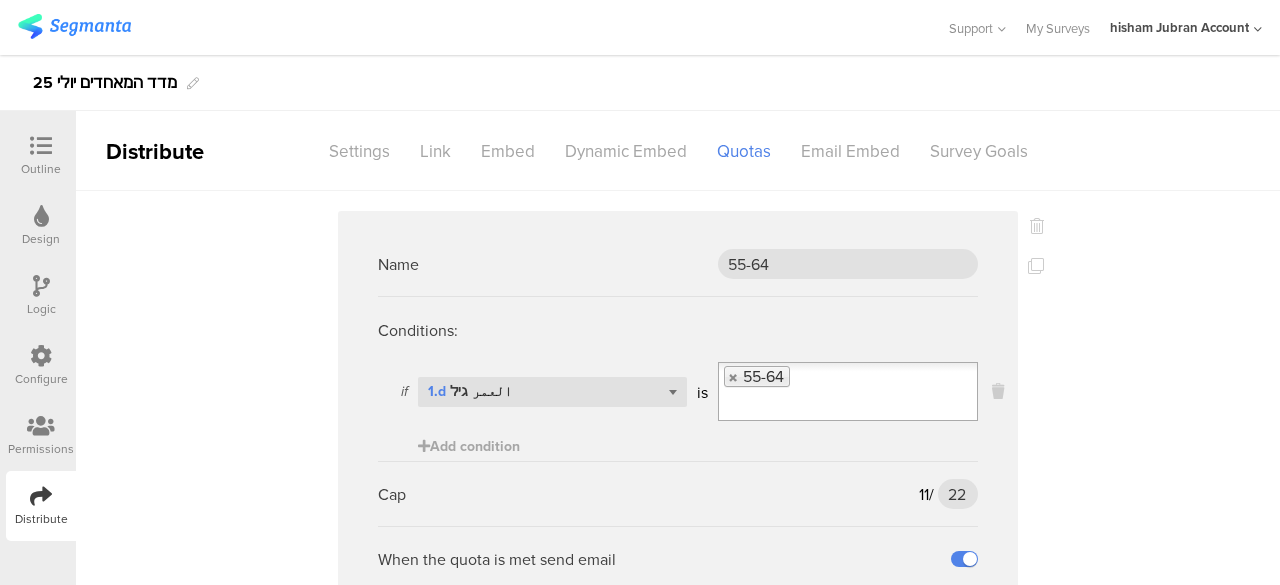 scroll, scrollTop: 0, scrollLeft: 0, axis: both 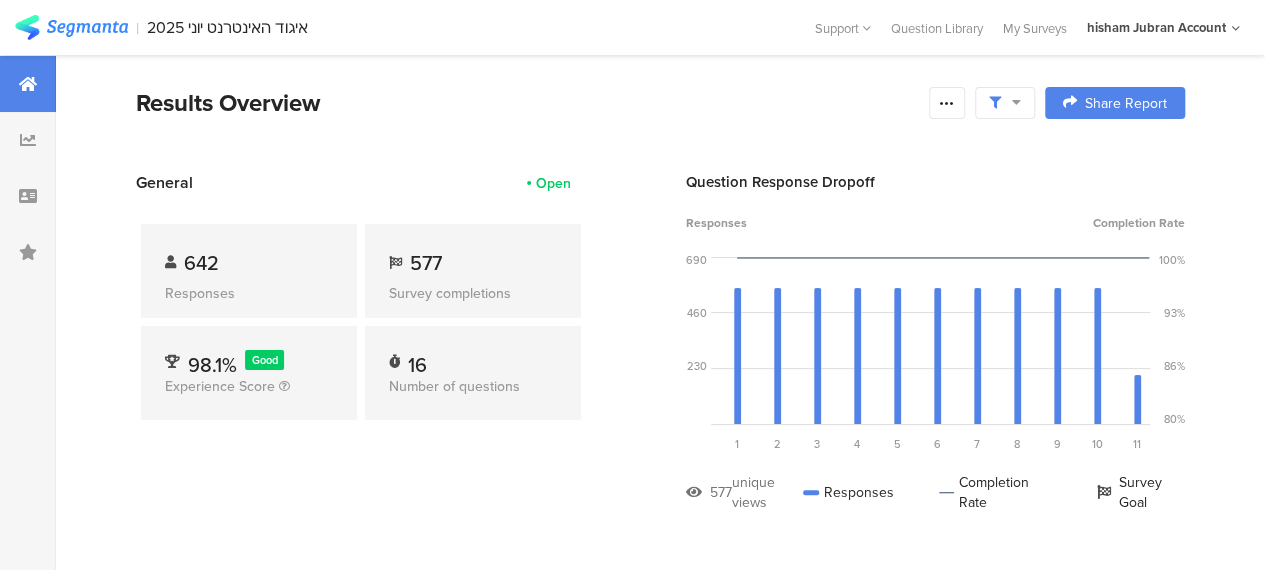 drag, startPoint x: 514, startPoint y: 25, endPoint x: 475, endPoint y: 14, distance: 40.5216 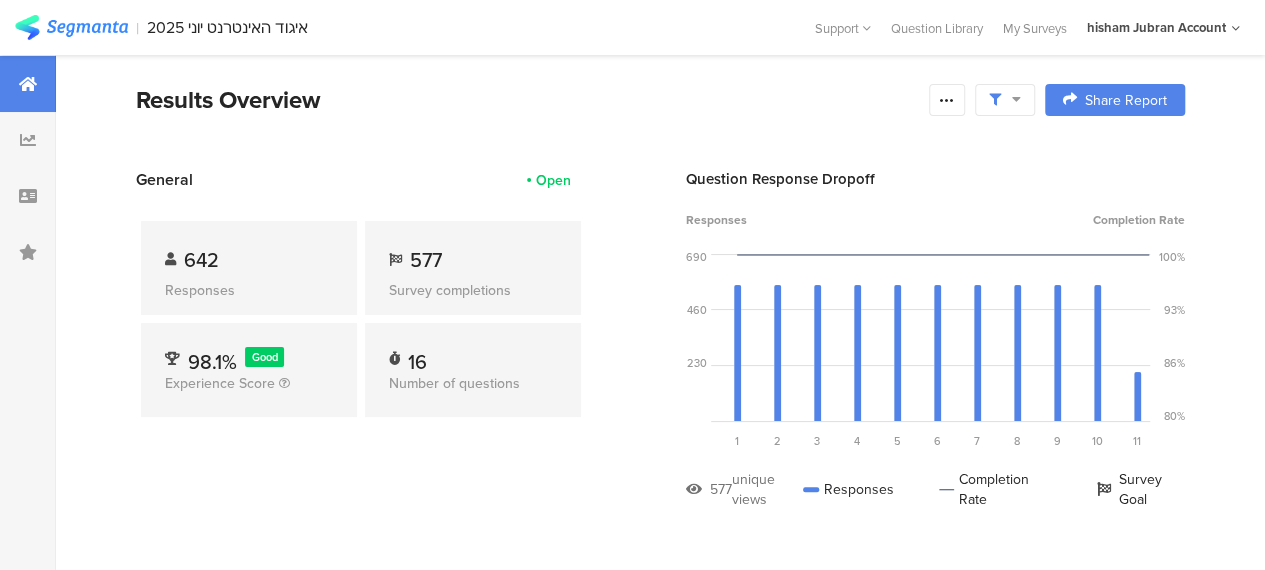scroll, scrollTop: 0, scrollLeft: 0, axis: both 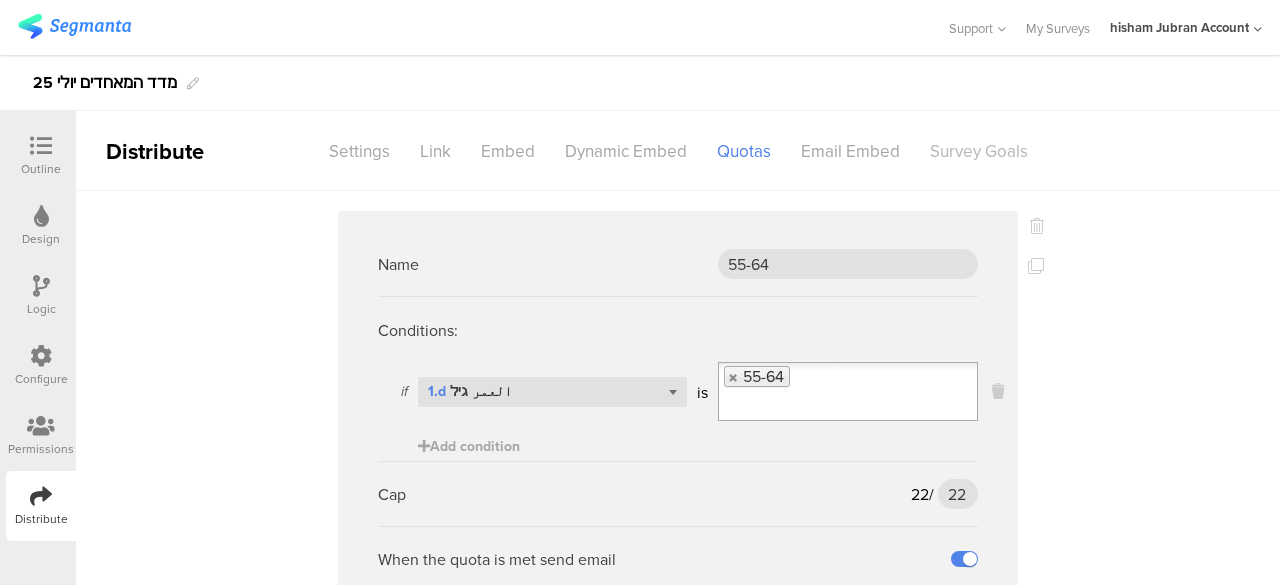 click on "Survey Goals" at bounding box center [359, 151] 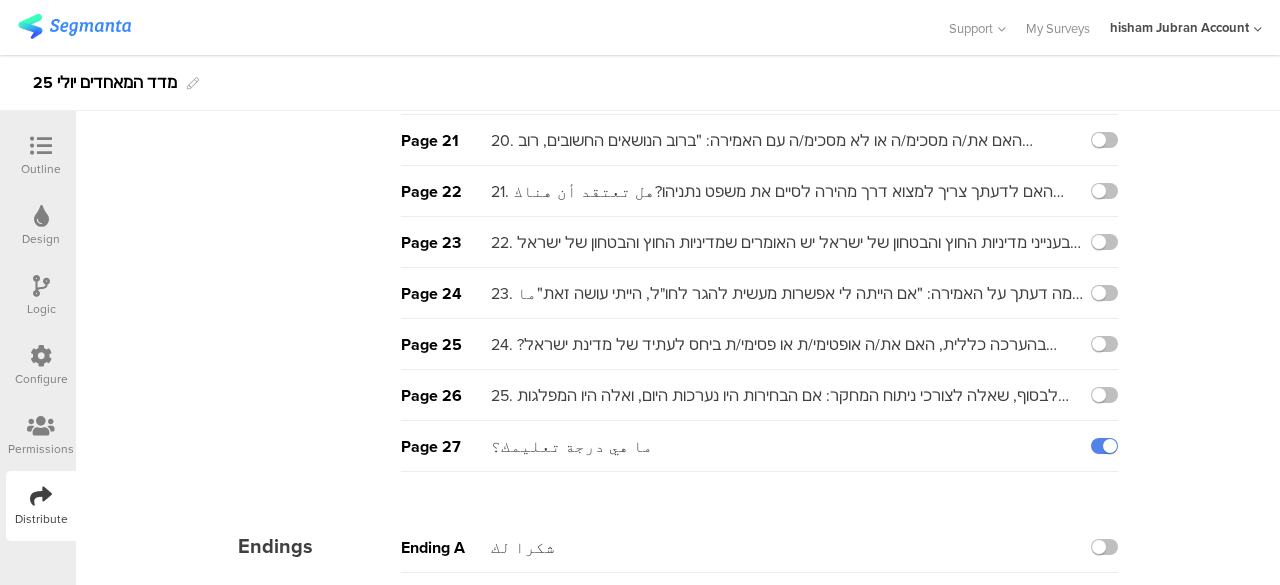 scroll, scrollTop: 1164, scrollLeft: 0, axis: vertical 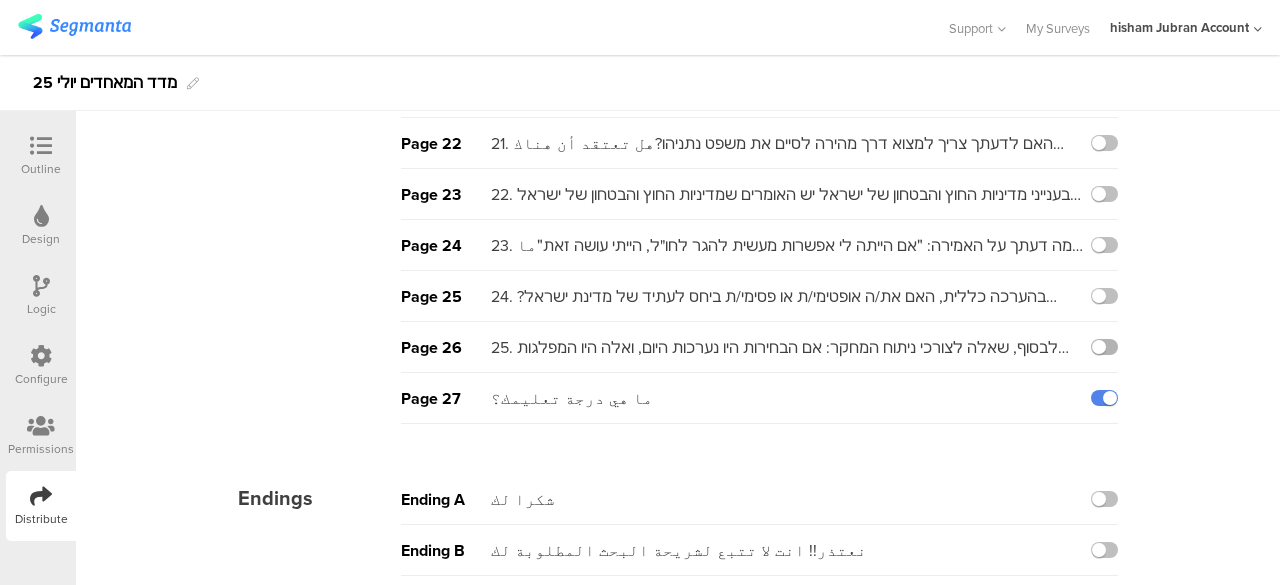 click at bounding box center (1104, 347) 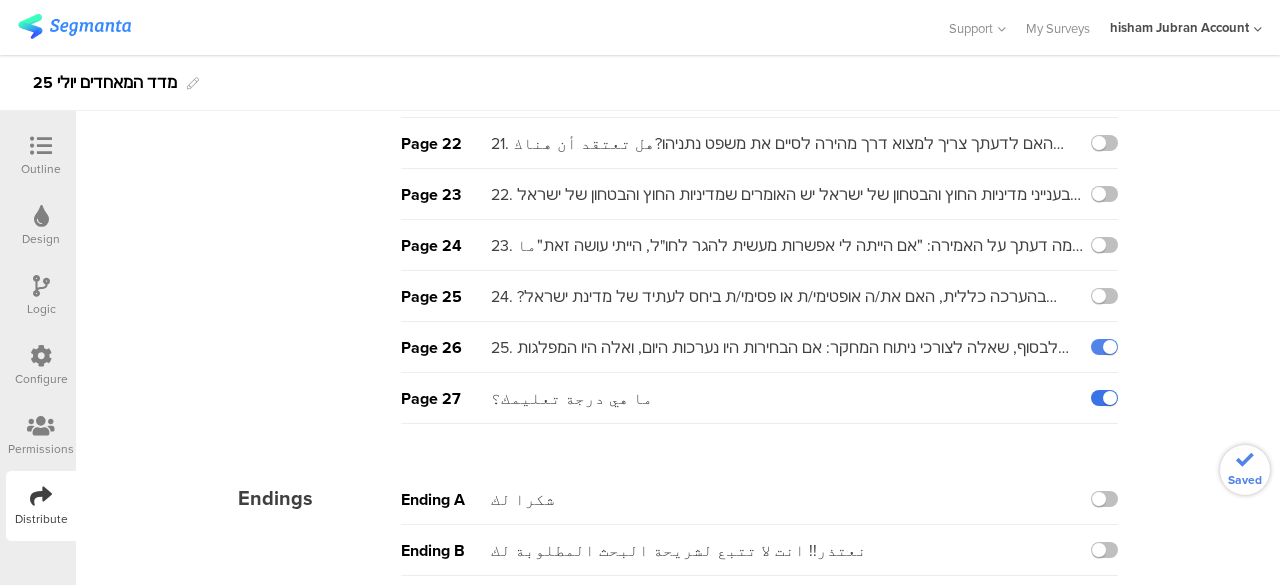 click at bounding box center [1104, 398] 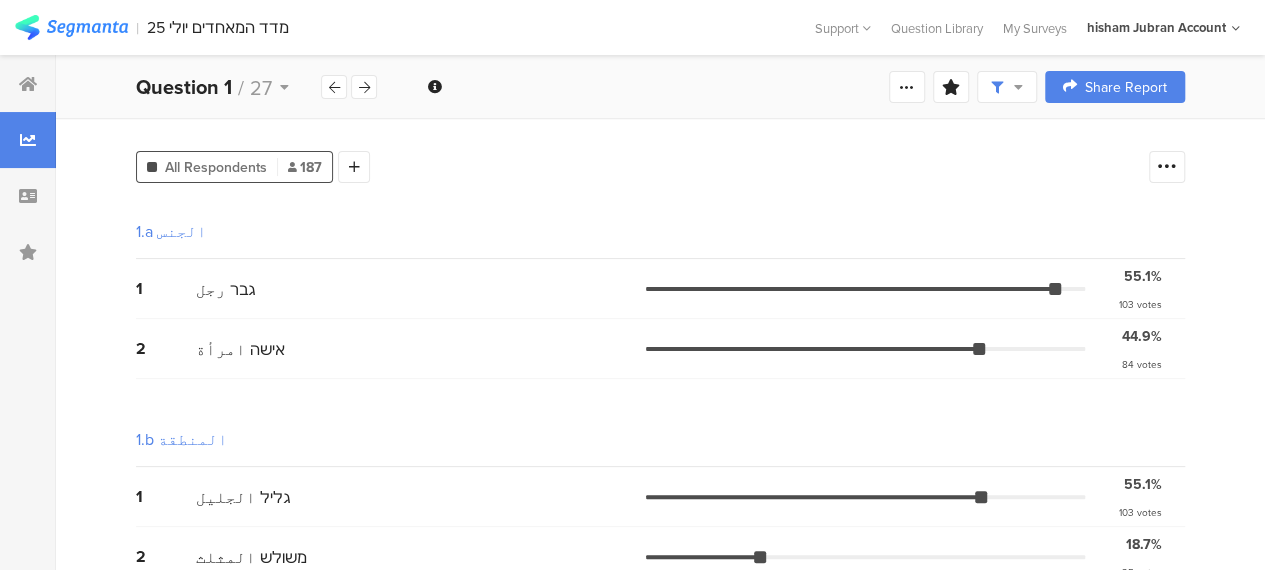 scroll, scrollTop: 0, scrollLeft: 0, axis: both 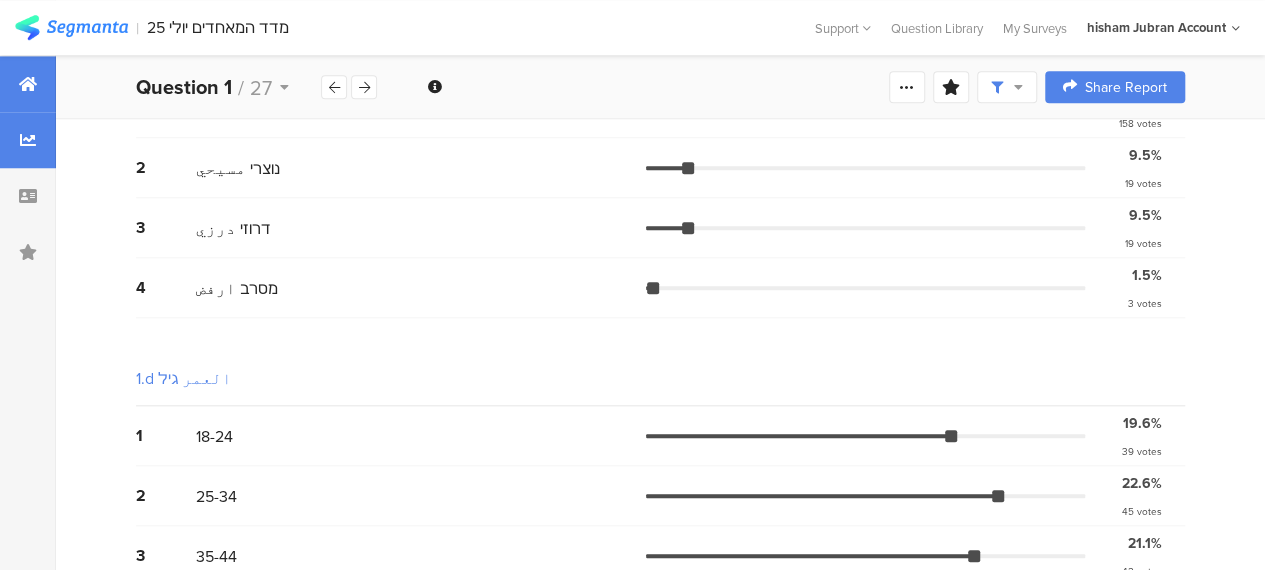 click at bounding box center [28, 84] 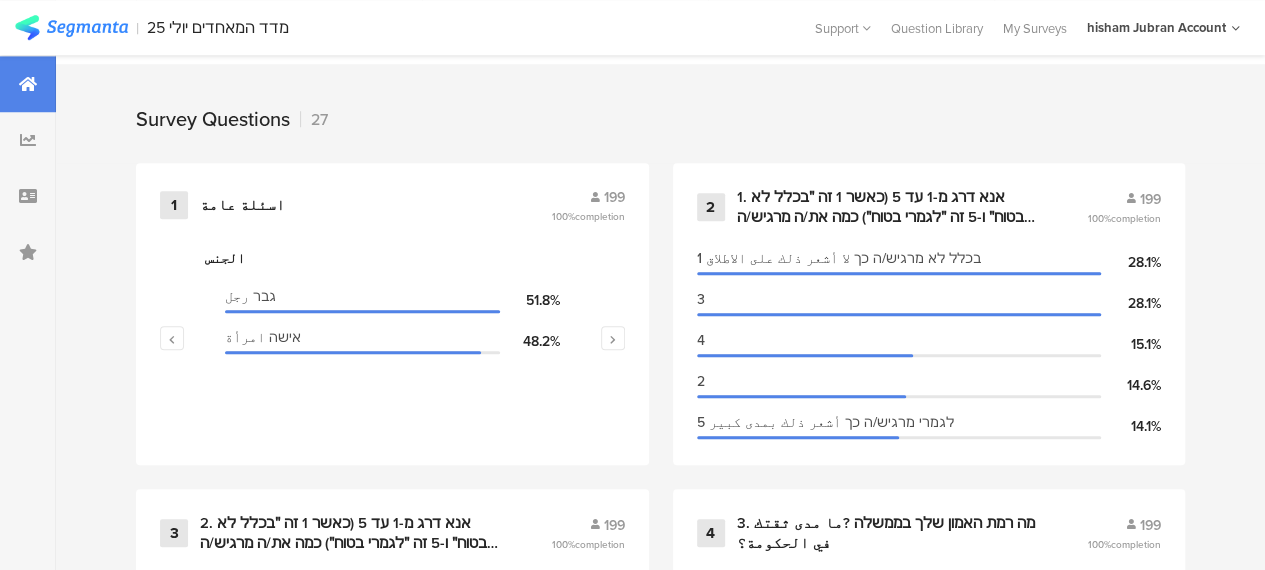 scroll, scrollTop: 0, scrollLeft: 0, axis: both 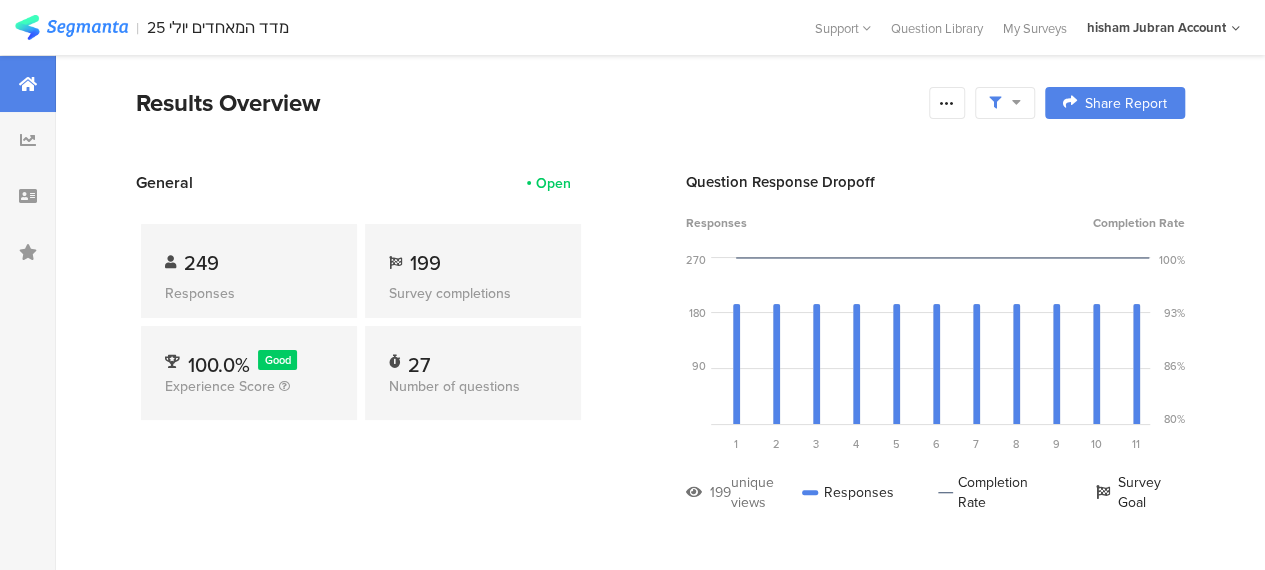 click at bounding box center [1005, 103] 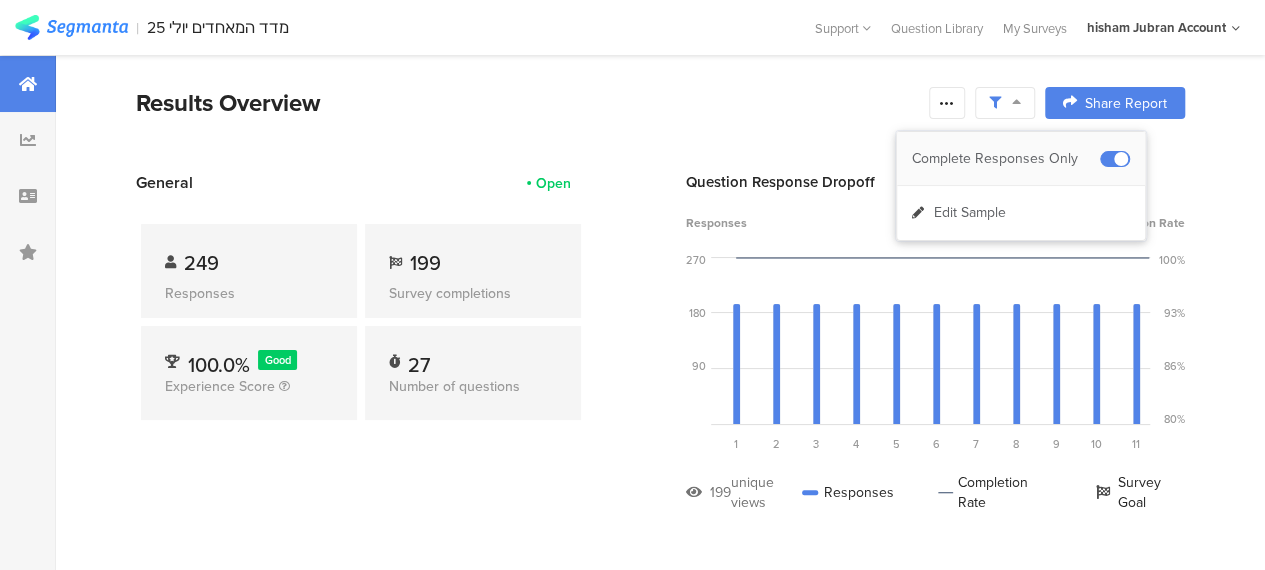 click on "Complete Responses Only" at bounding box center (1006, 159) 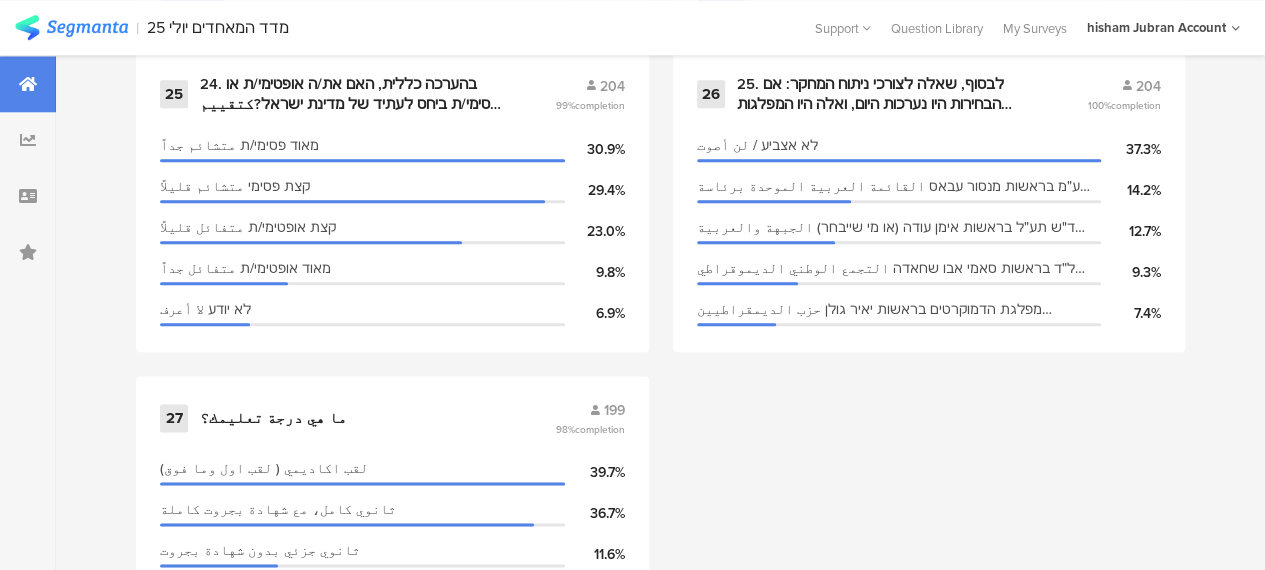 scroll, scrollTop: 4800, scrollLeft: 0, axis: vertical 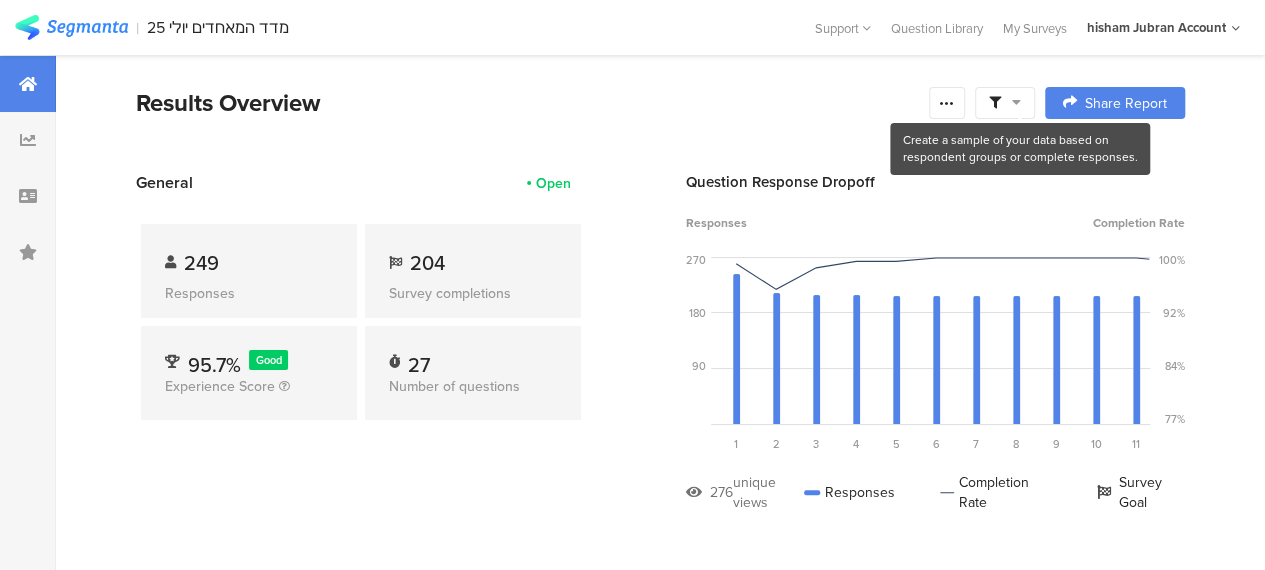 click at bounding box center [1016, 102] 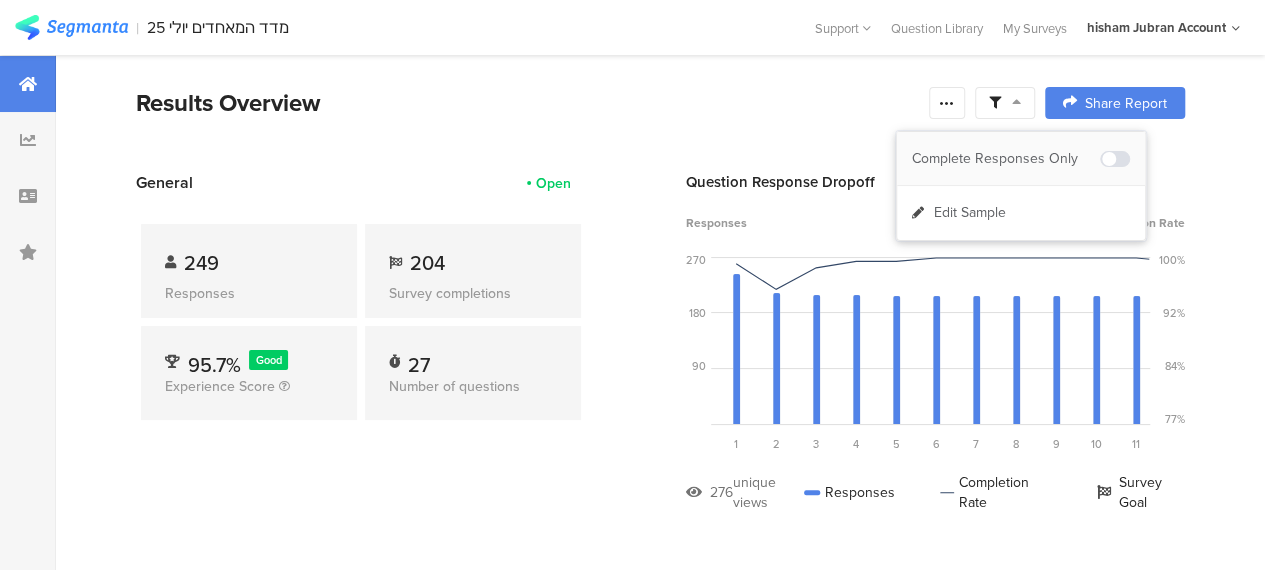 click on "Complete Responses Only" at bounding box center [1006, 159] 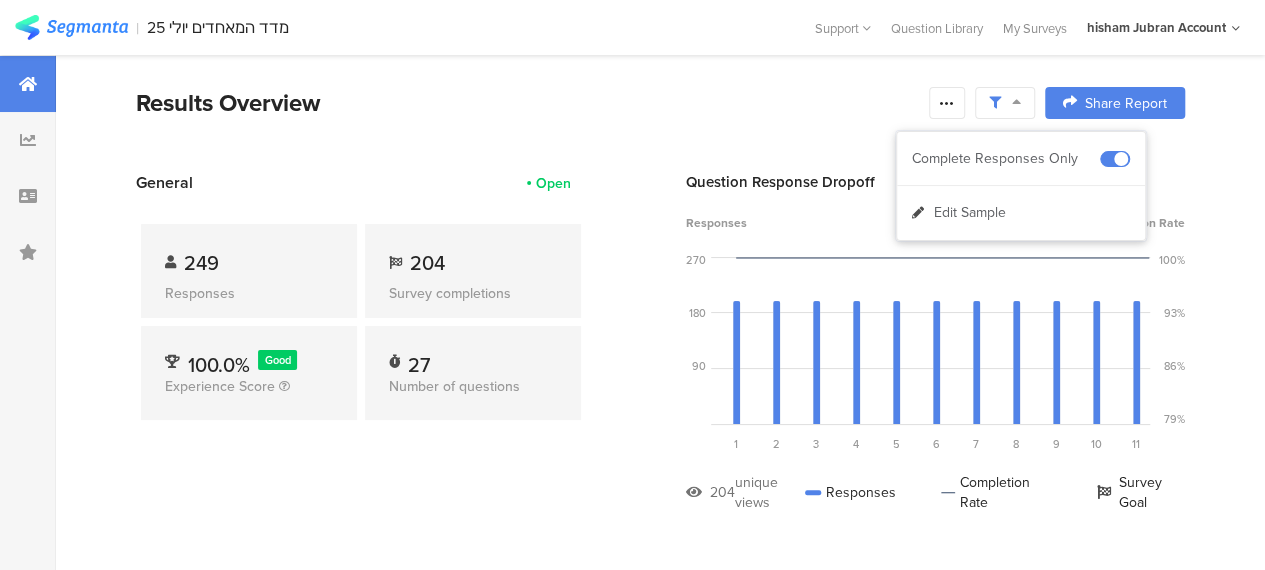 click on "Results Overview   Confidence Level       95   %     Preview survey     Edit survey   Export Results       Purge results
Share Report
Share     Cancel
Share Report
Share Report" at bounding box center [660, 128] 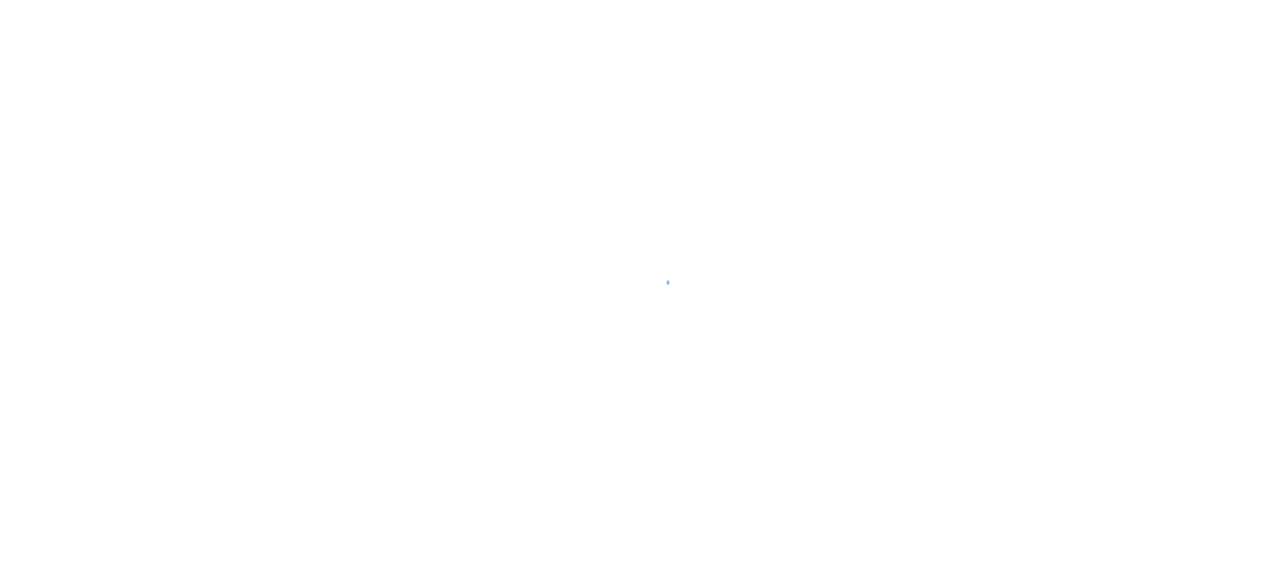 scroll, scrollTop: 0, scrollLeft: 0, axis: both 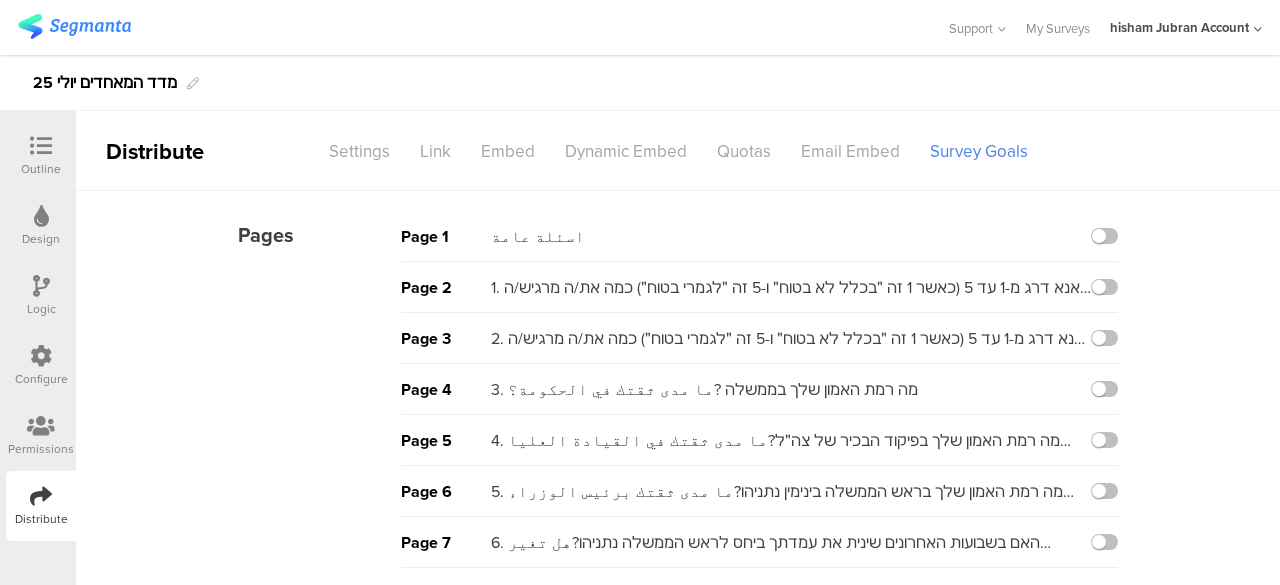 click at bounding box center [74, 26] 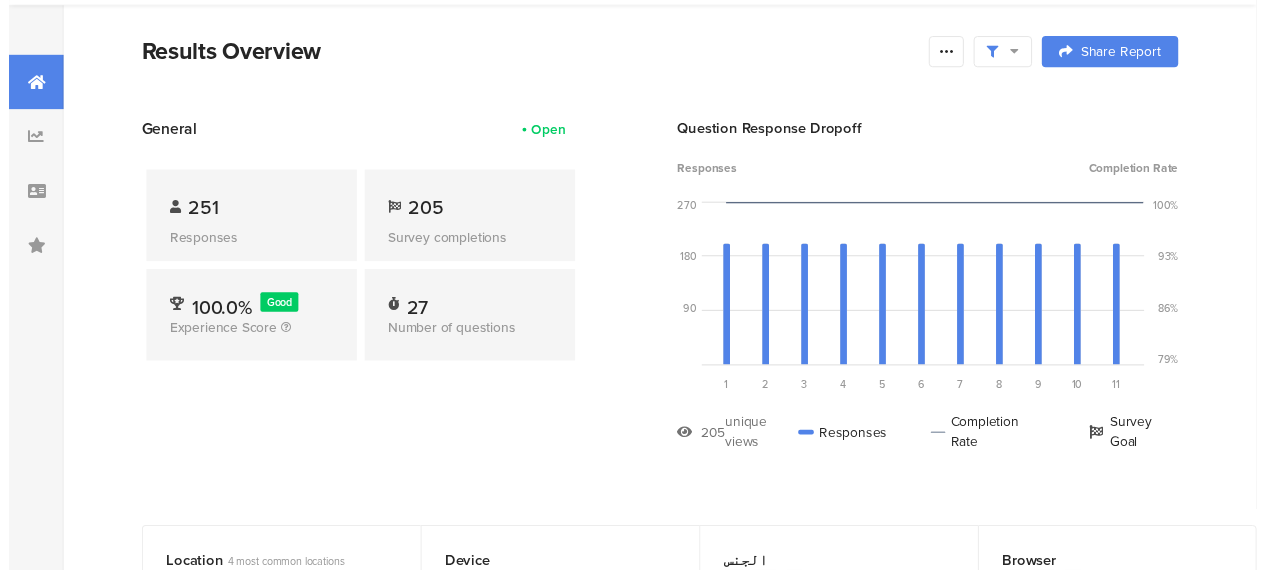 scroll, scrollTop: 0, scrollLeft: 0, axis: both 